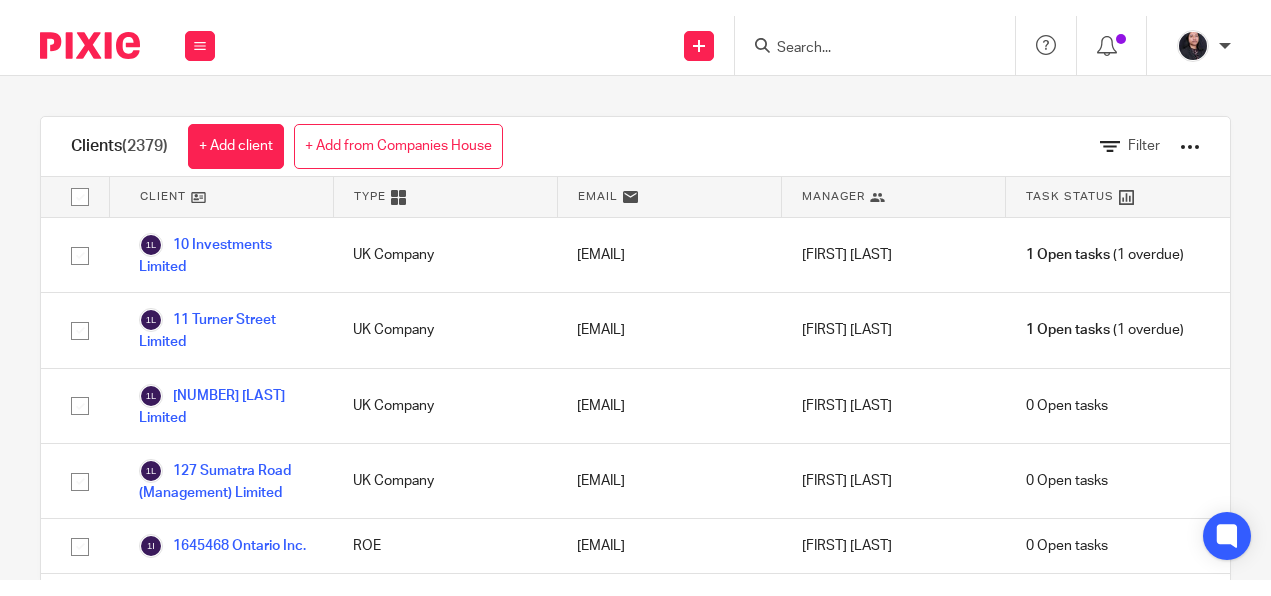 scroll, scrollTop: 0, scrollLeft: 0, axis: both 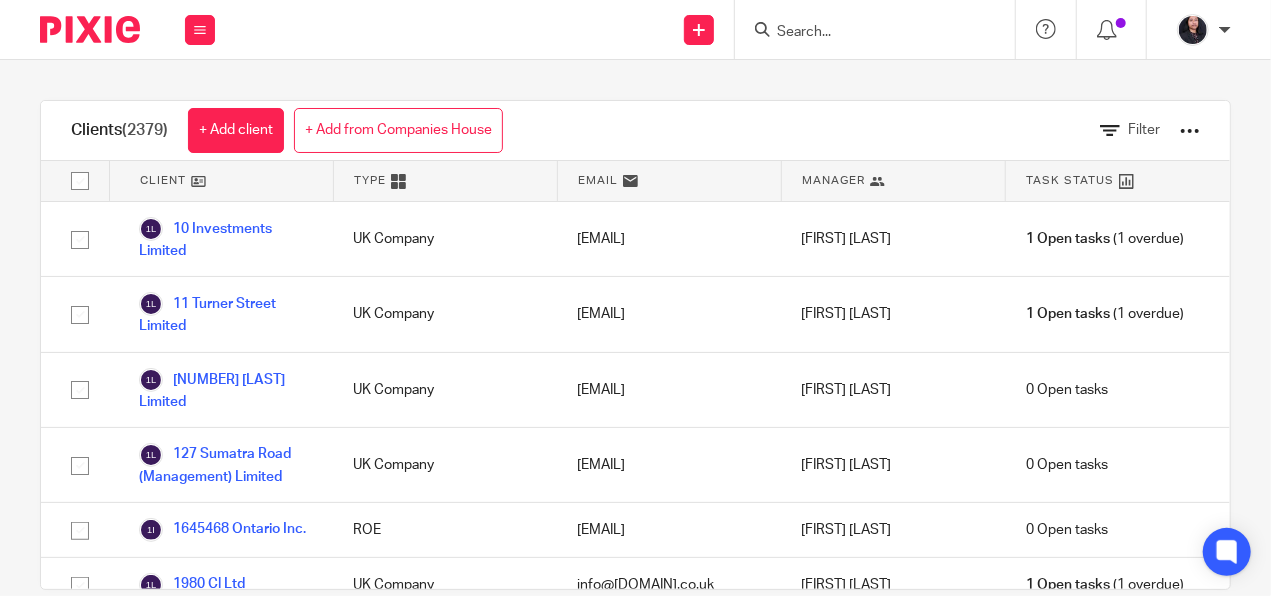 click at bounding box center [881, 29] 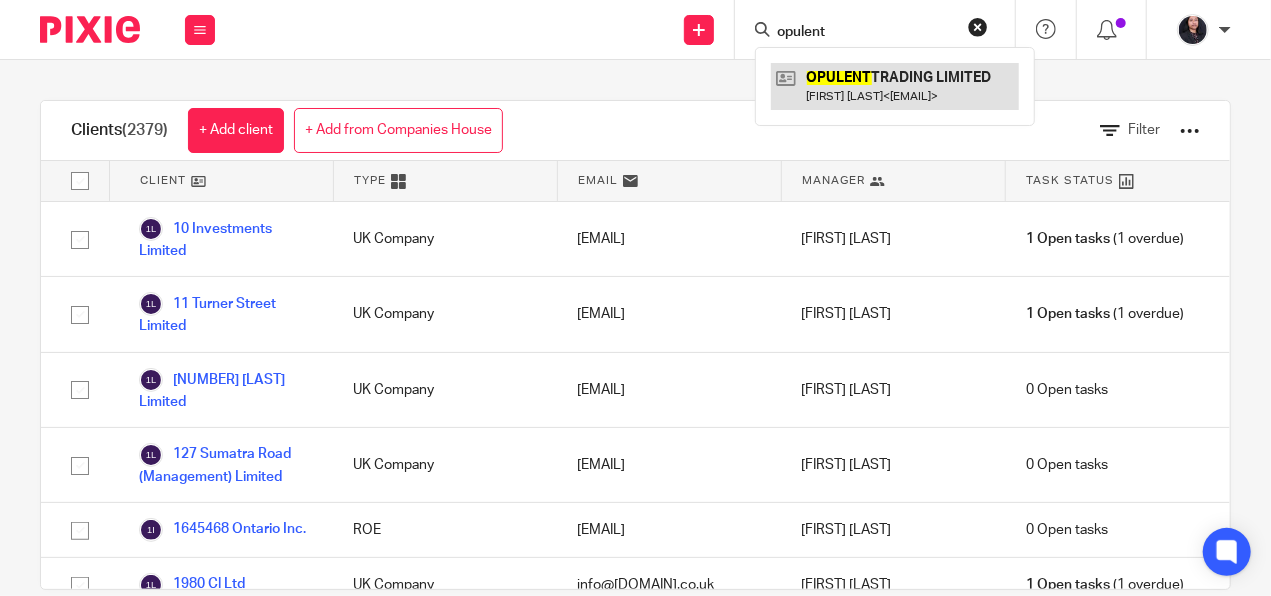 type on "opulent" 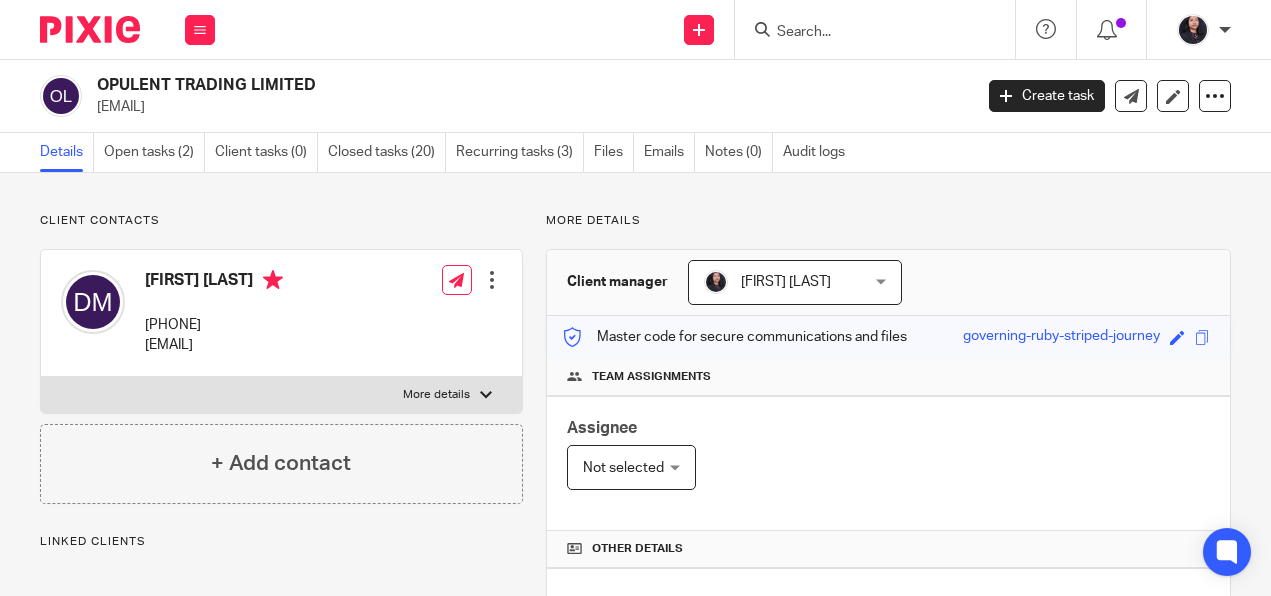 scroll, scrollTop: 0, scrollLeft: 0, axis: both 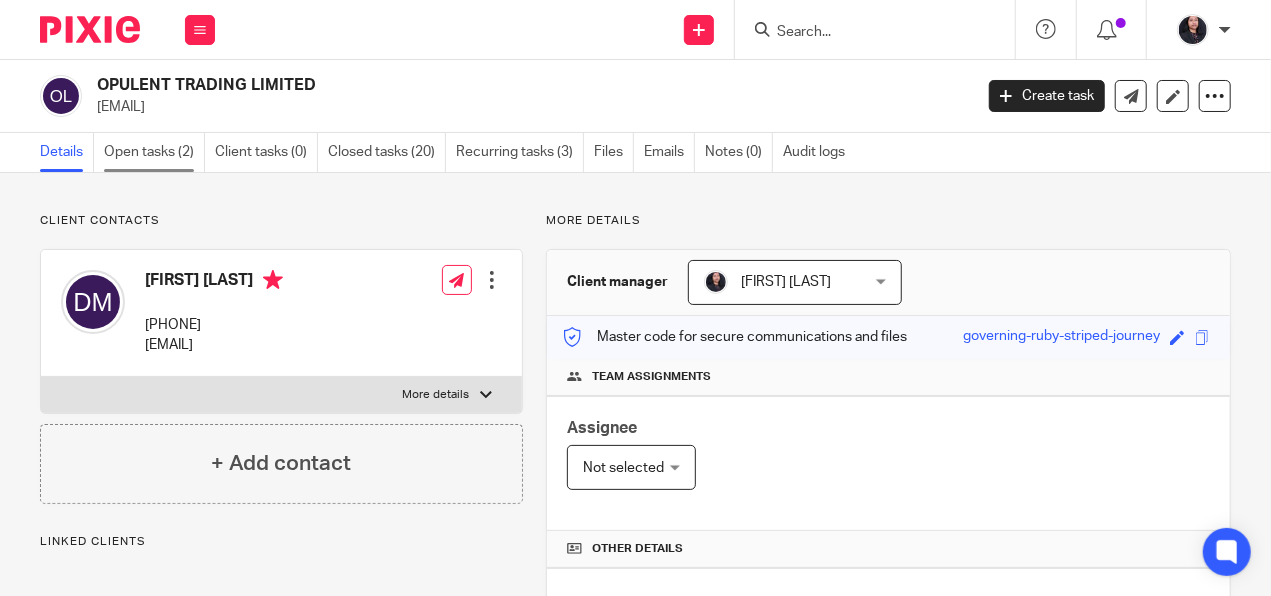click on "Open tasks (2)" at bounding box center [154, 152] 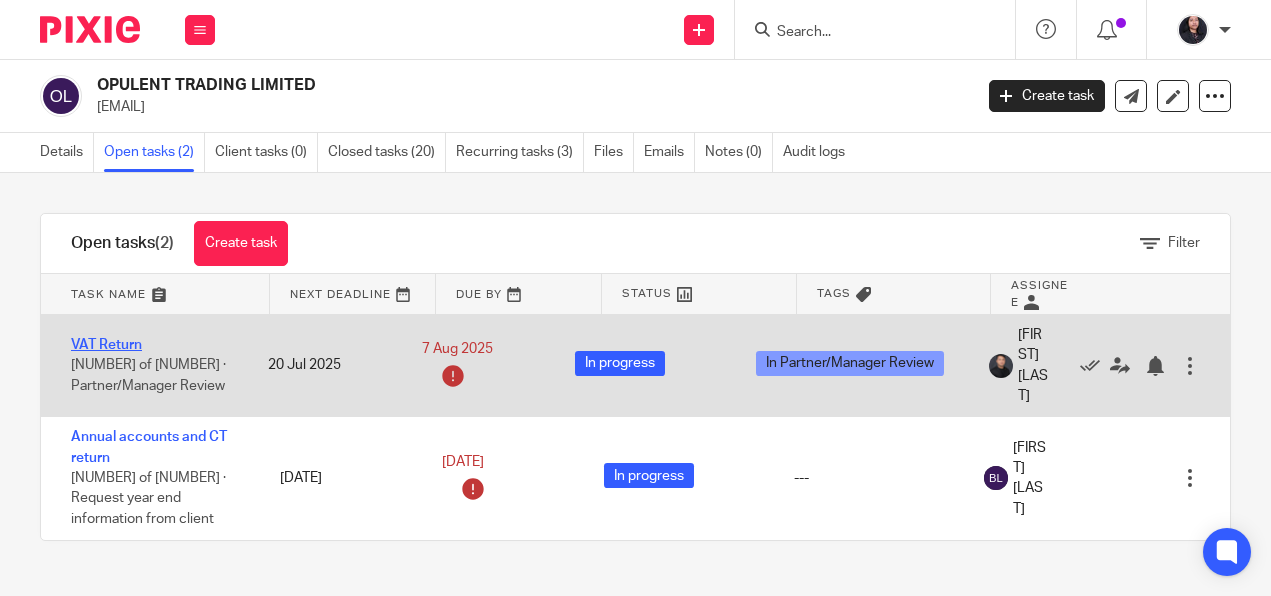 scroll, scrollTop: 0, scrollLeft: 0, axis: both 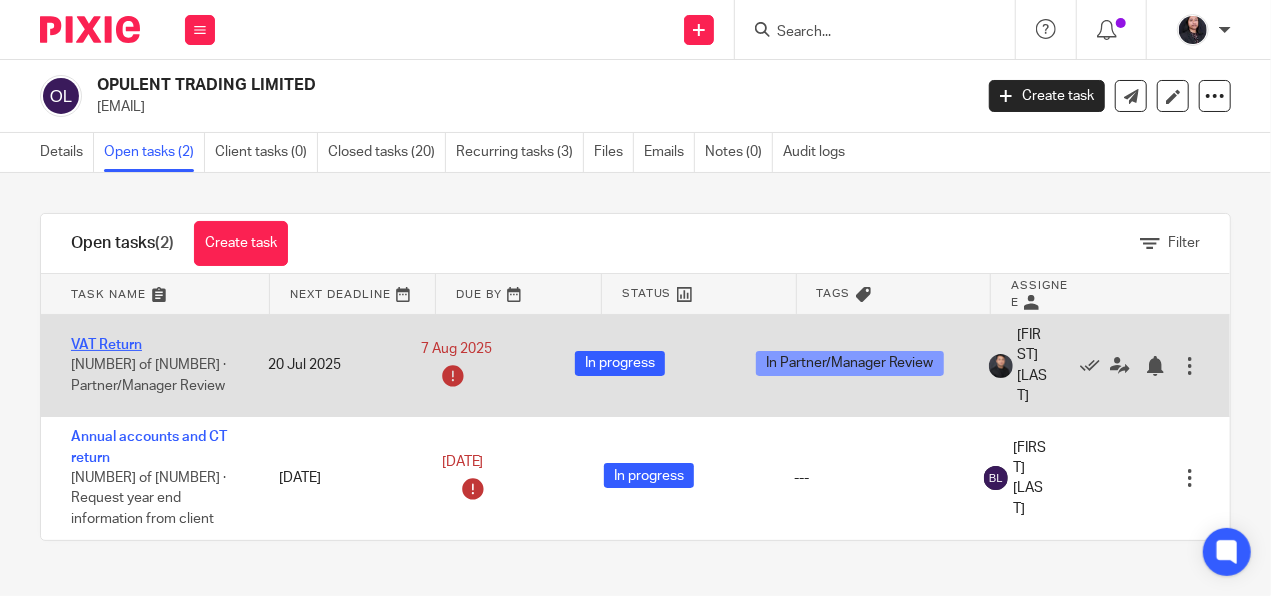 click on "VAT Return" at bounding box center [106, 345] 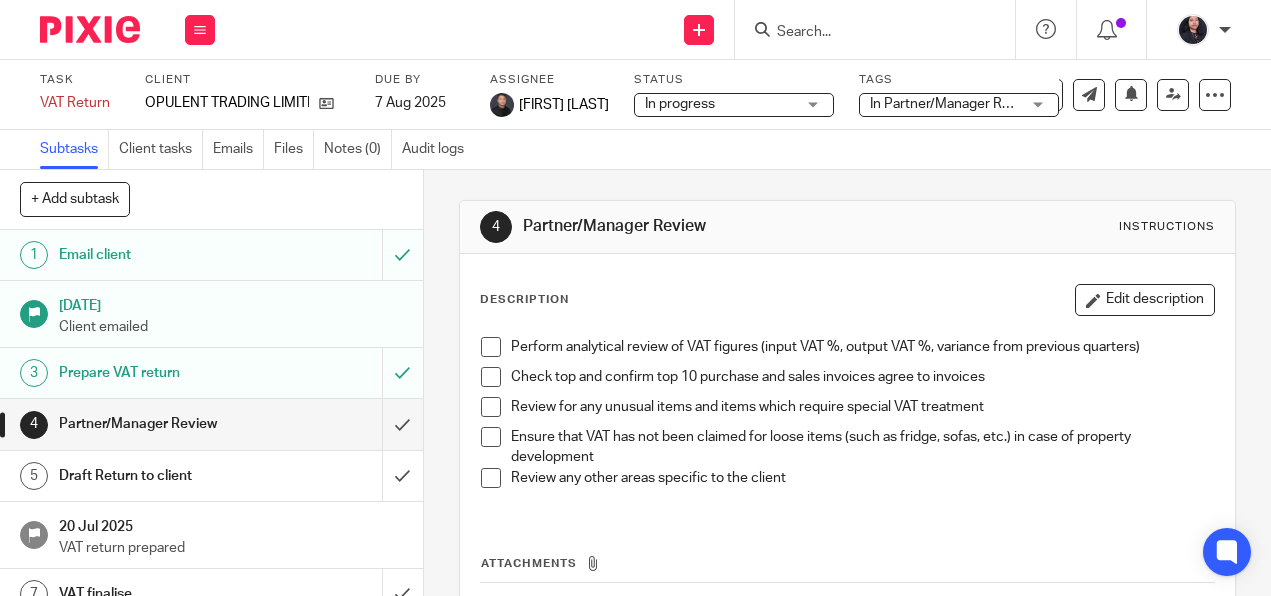 scroll, scrollTop: 0, scrollLeft: 0, axis: both 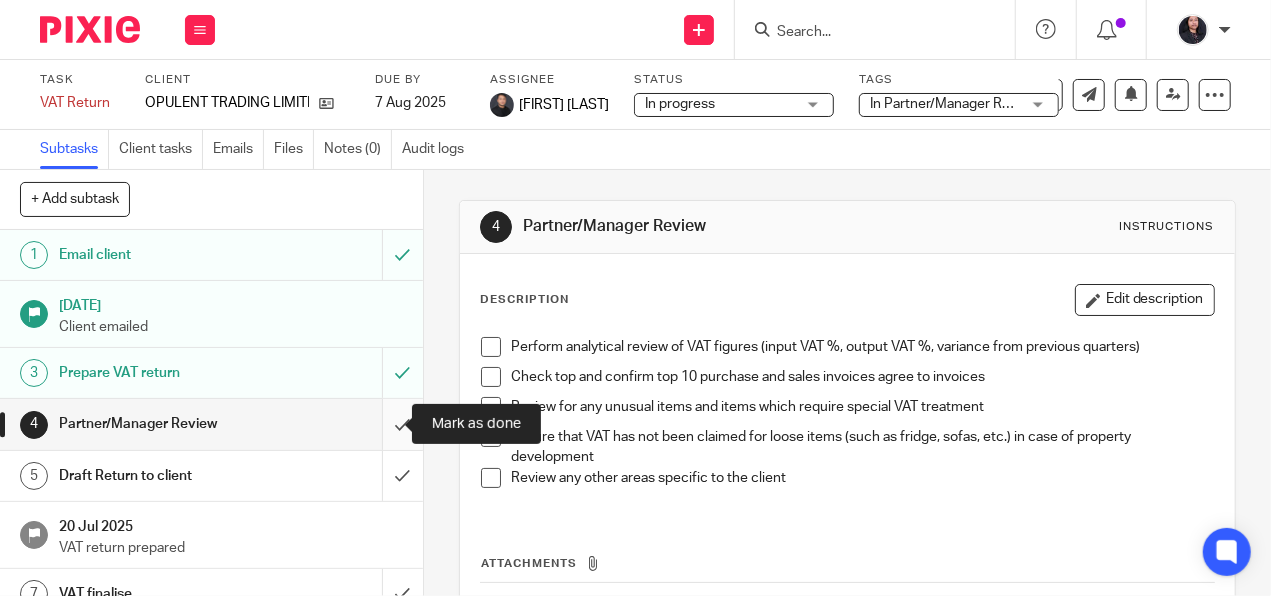 click at bounding box center (211, 424) 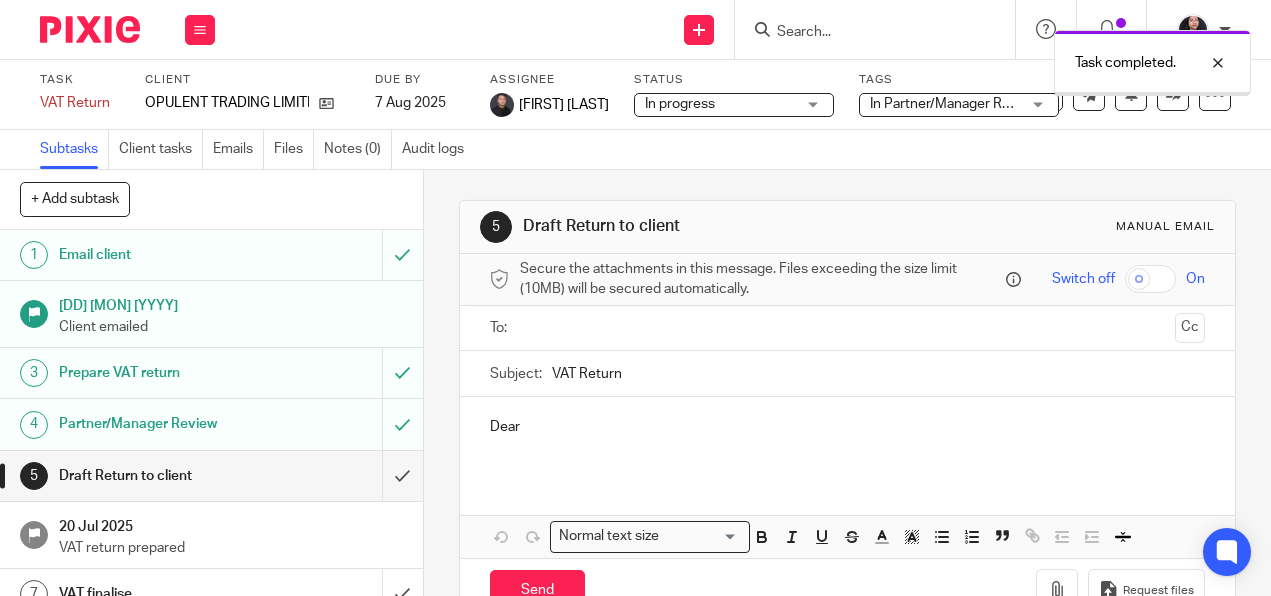 scroll, scrollTop: 0, scrollLeft: 0, axis: both 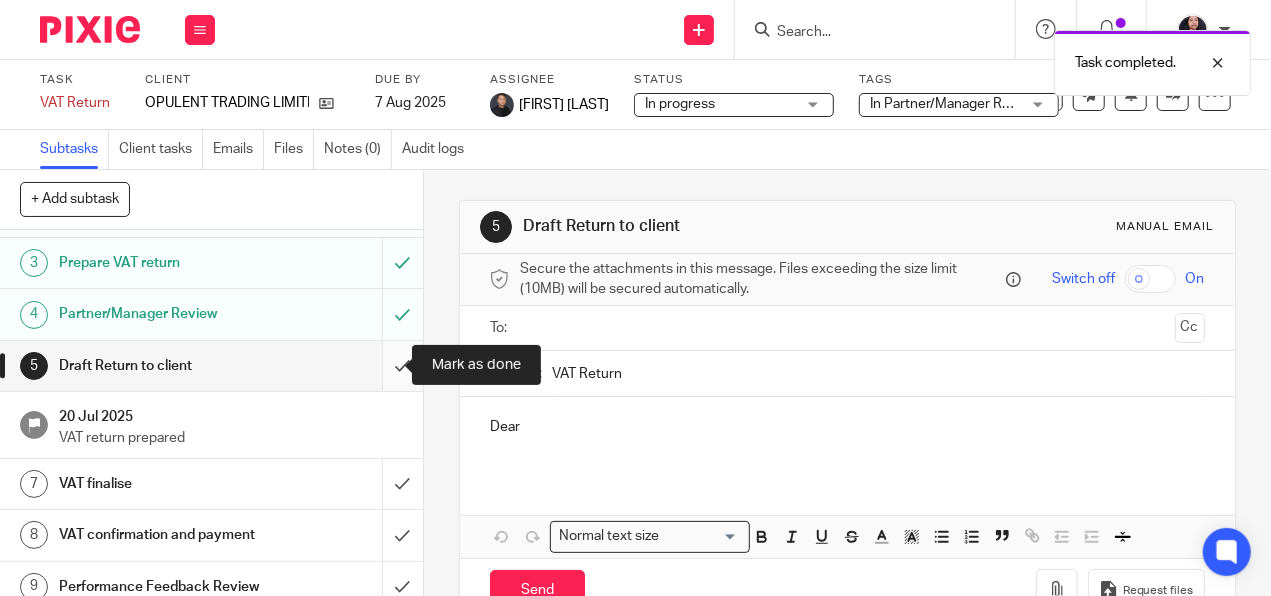 click at bounding box center [211, 366] 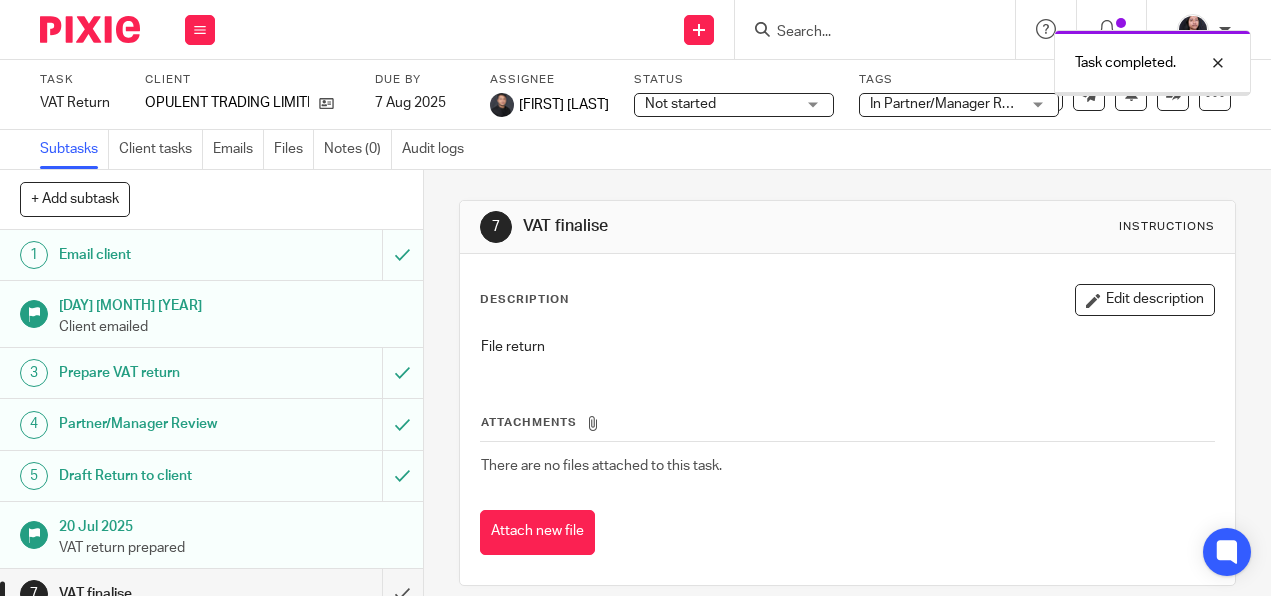 scroll, scrollTop: 0, scrollLeft: 0, axis: both 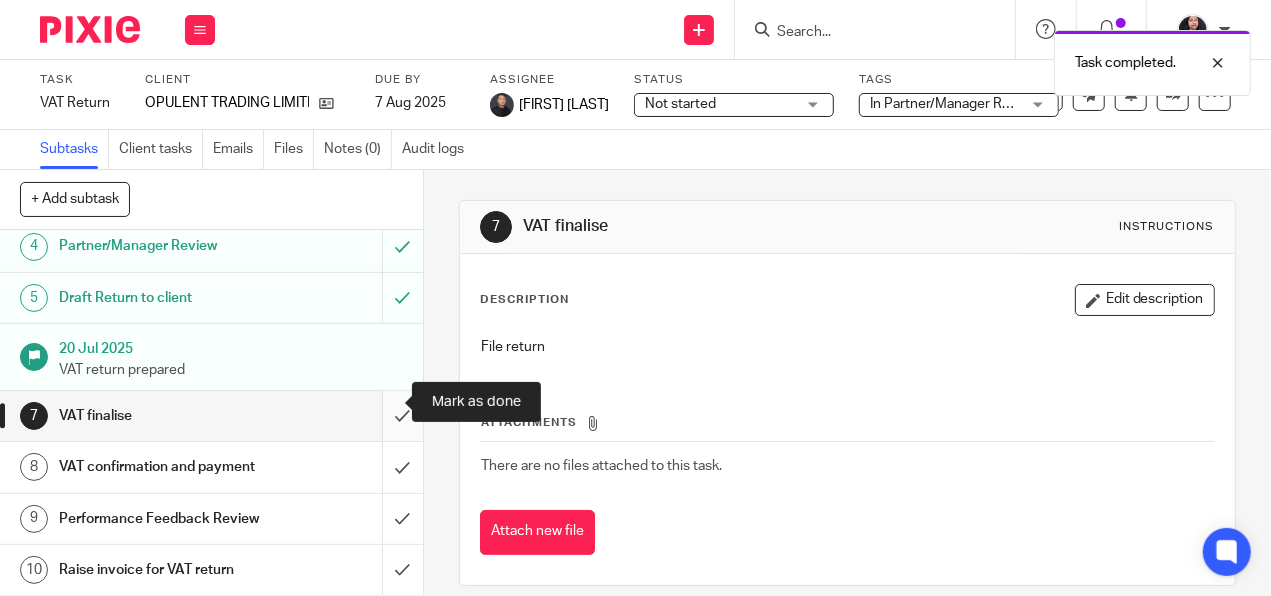 click at bounding box center [211, 416] 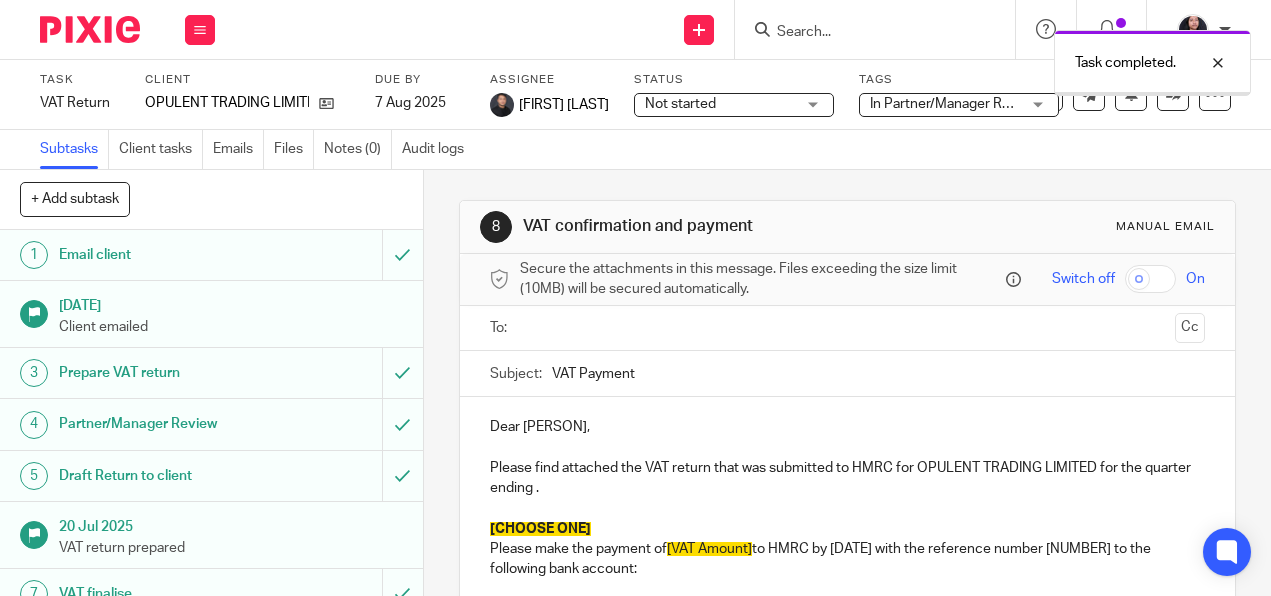 scroll, scrollTop: 0, scrollLeft: 0, axis: both 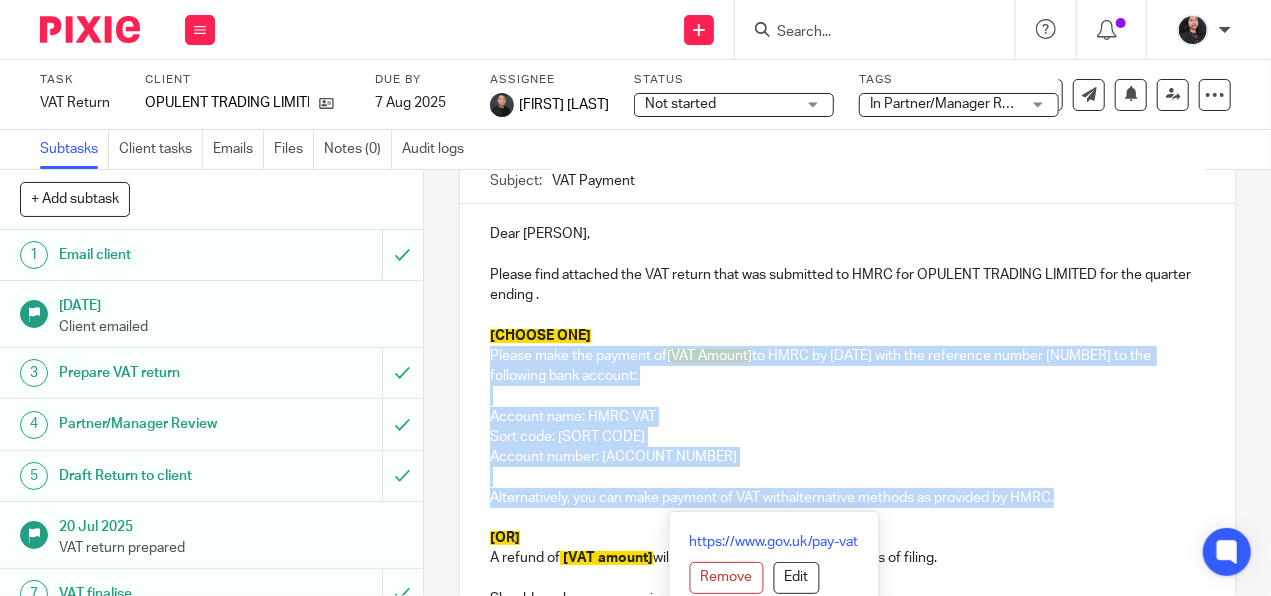 drag, startPoint x: 482, startPoint y: 357, endPoint x: 1086, endPoint y: 498, distance: 620.23944 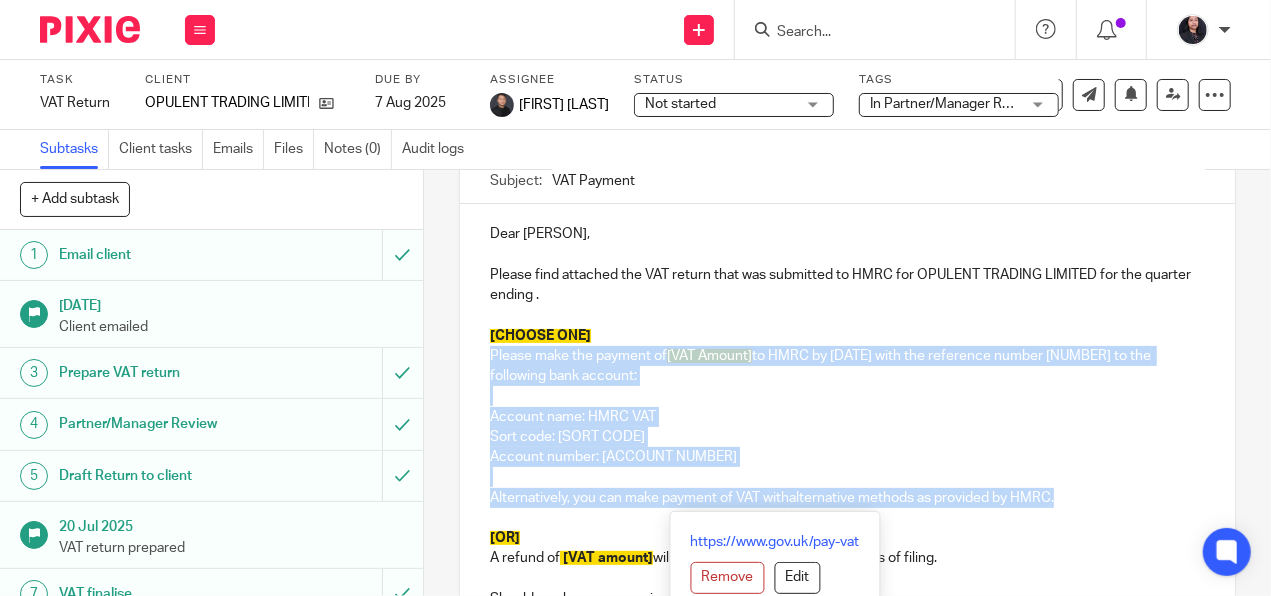 copy on "Please make the payment of  [VAT Amount]  to HMRC by [due date] with the reference number 301164950 to the following bank account: Account name: HMRC VAT Sort code: 08 32 00 Account number: 11963155 Alternatively, you can make payment of VAT with  alternative methods as provided by HMRC ." 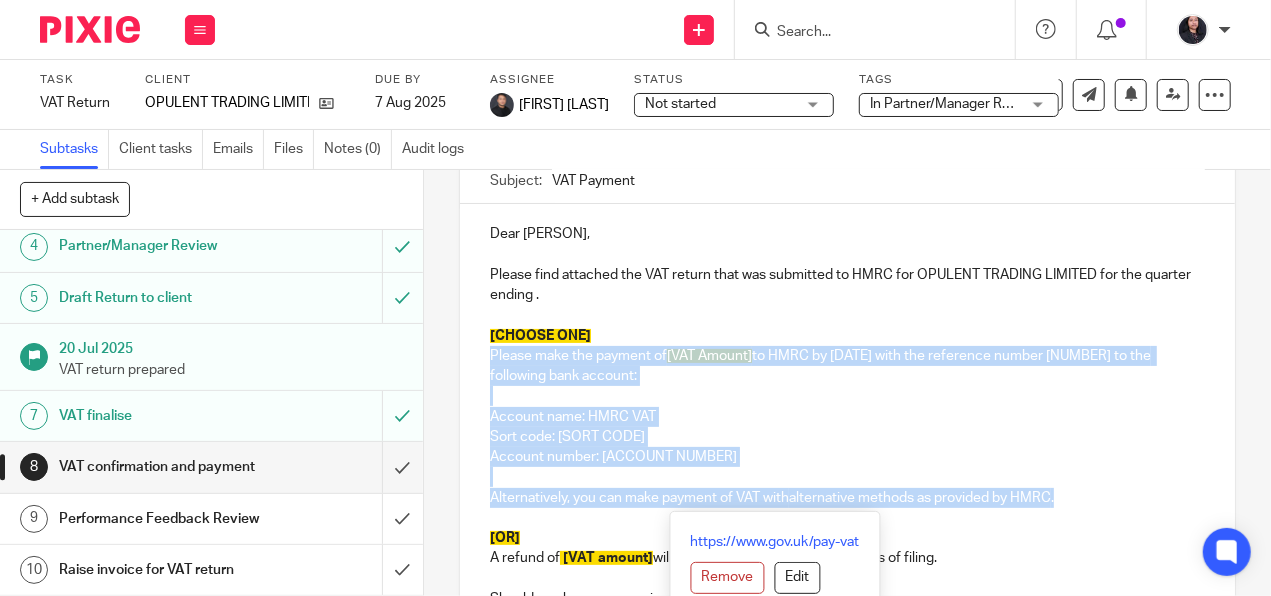 scroll, scrollTop: 216, scrollLeft: 0, axis: vertical 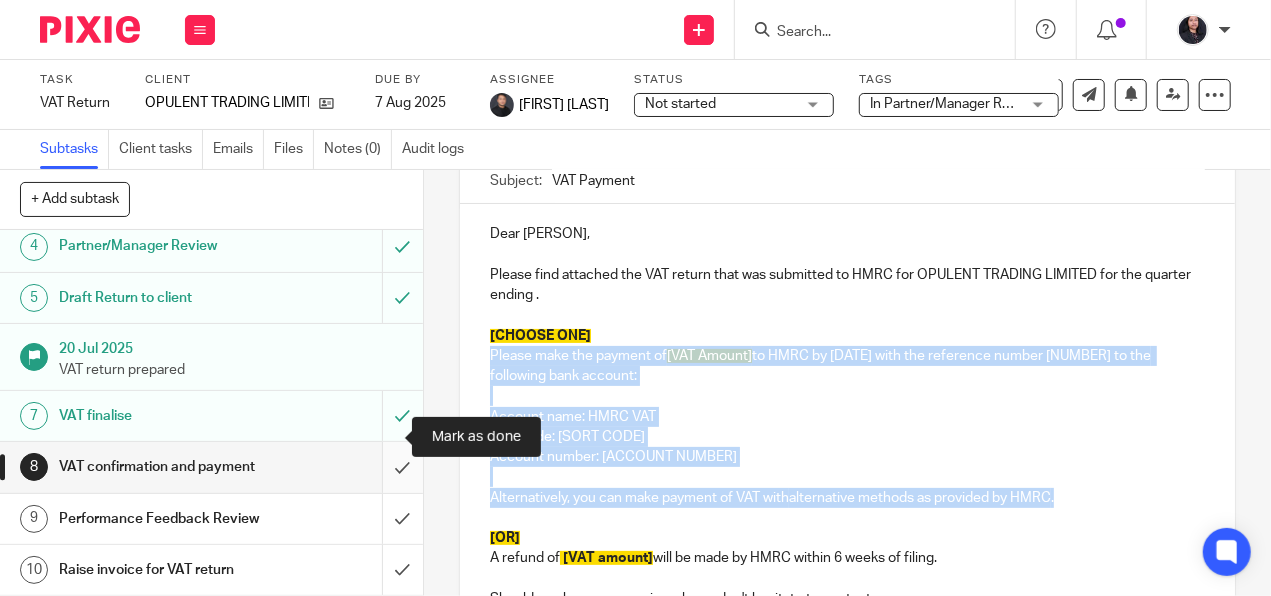click at bounding box center (211, 467) 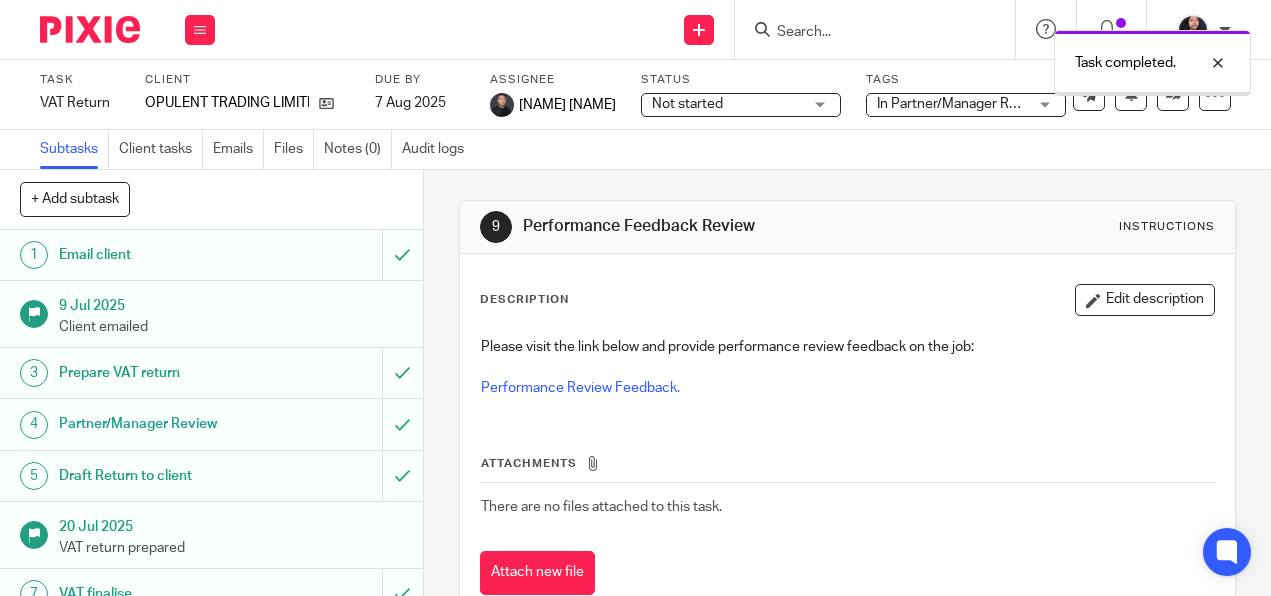 scroll, scrollTop: 0, scrollLeft: 0, axis: both 